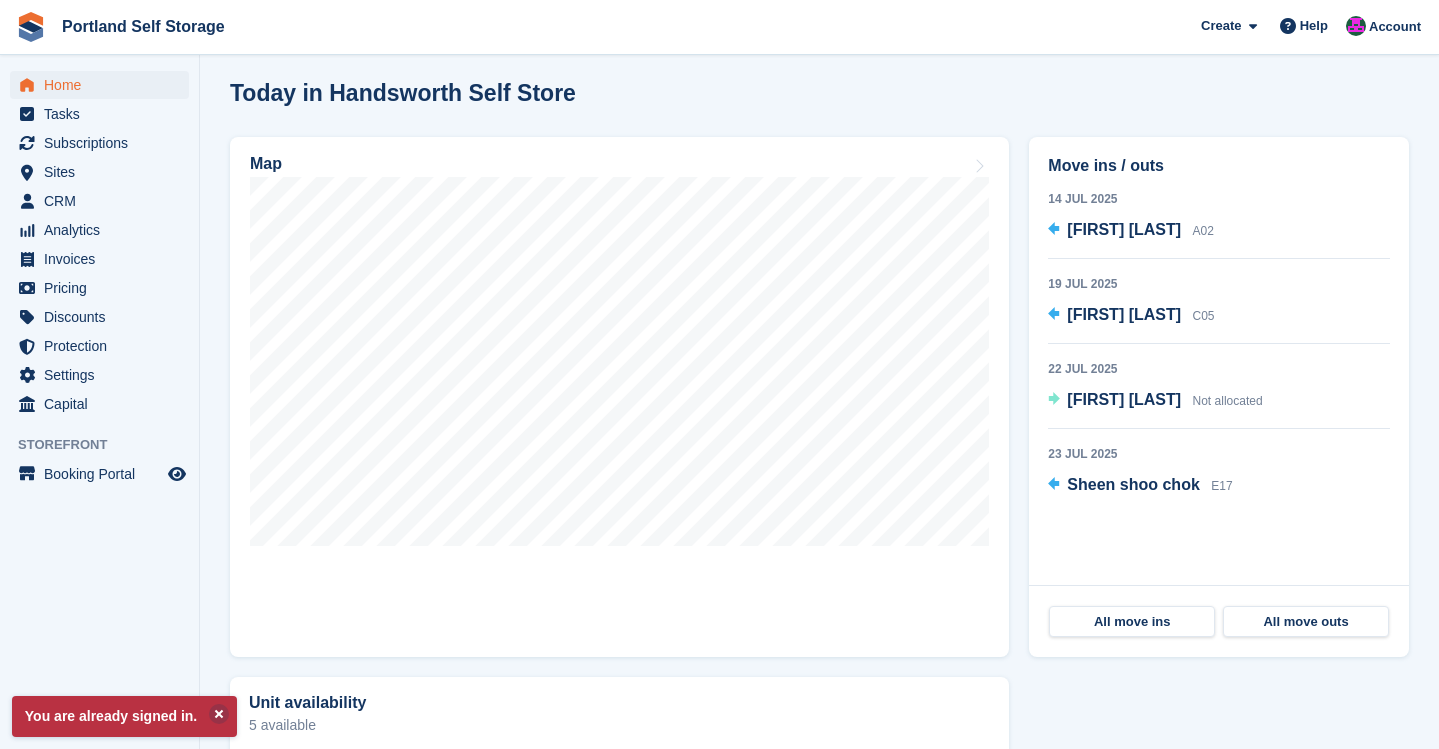 scroll, scrollTop: 436, scrollLeft: 0, axis: vertical 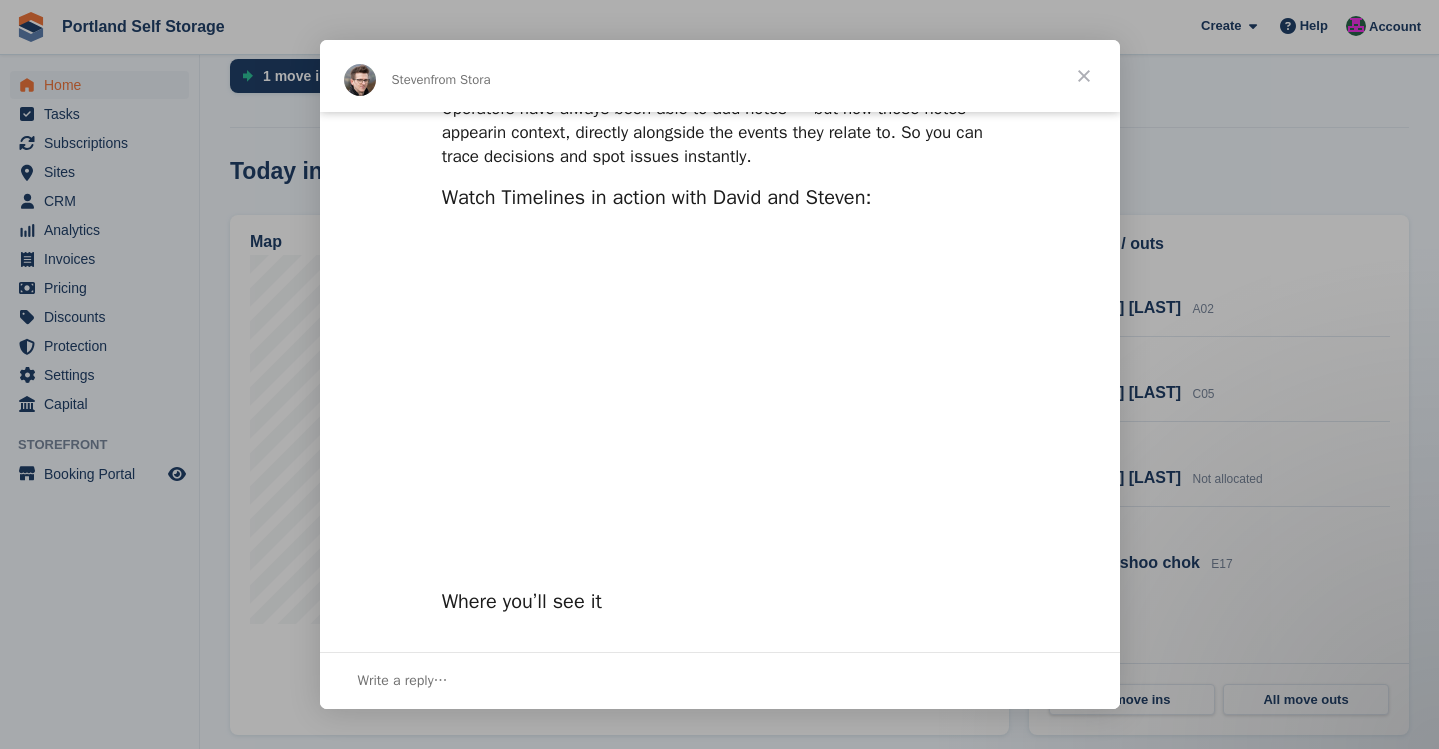 click at bounding box center (1084, 76) 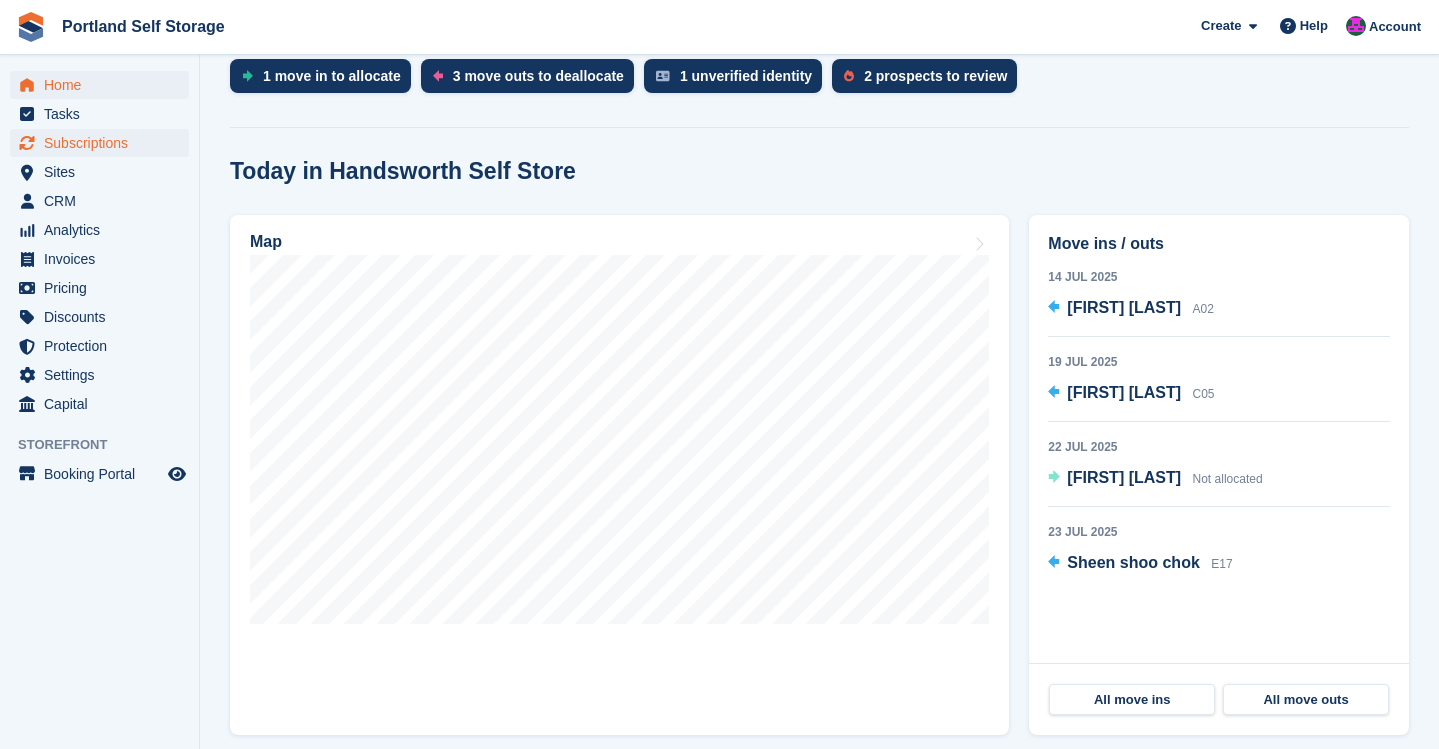 click on "Subscriptions" at bounding box center (104, 143) 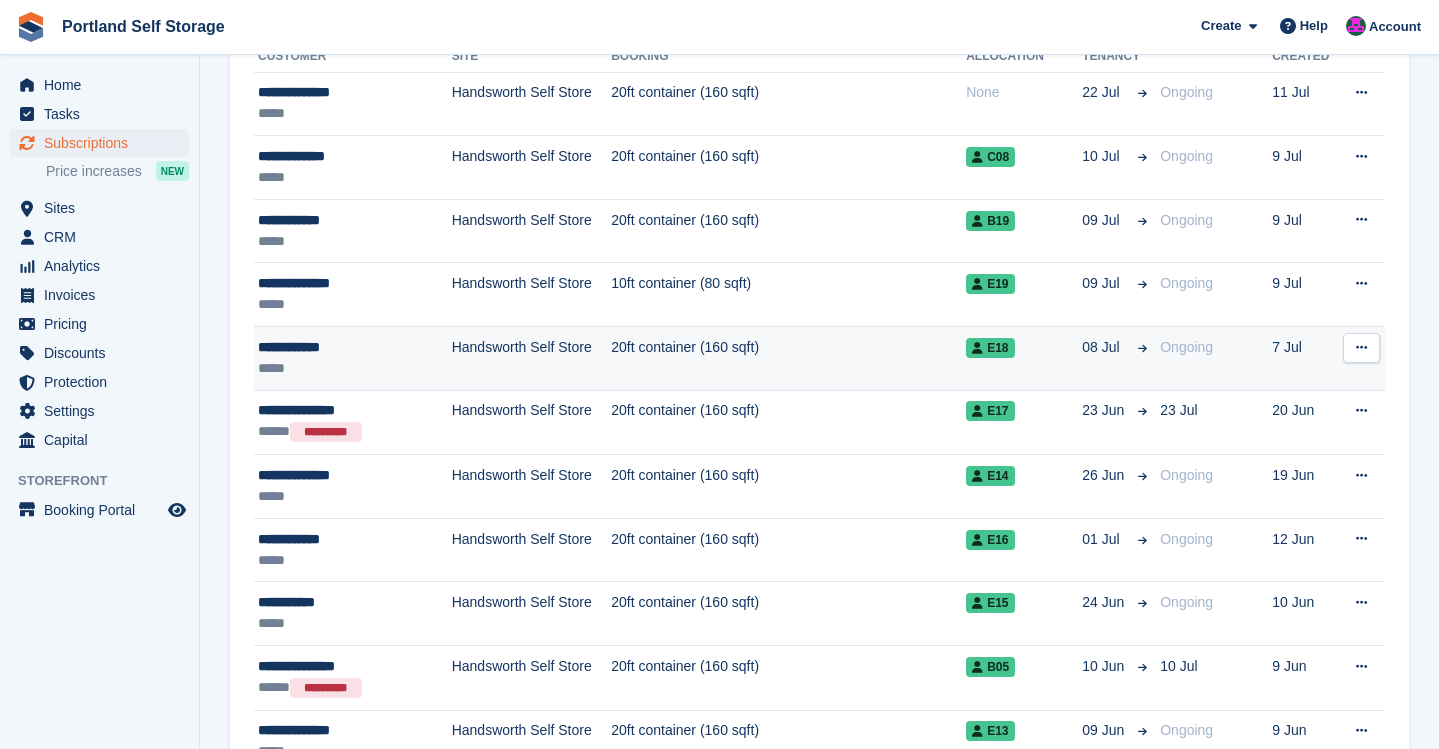 scroll, scrollTop: 146, scrollLeft: 0, axis: vertical 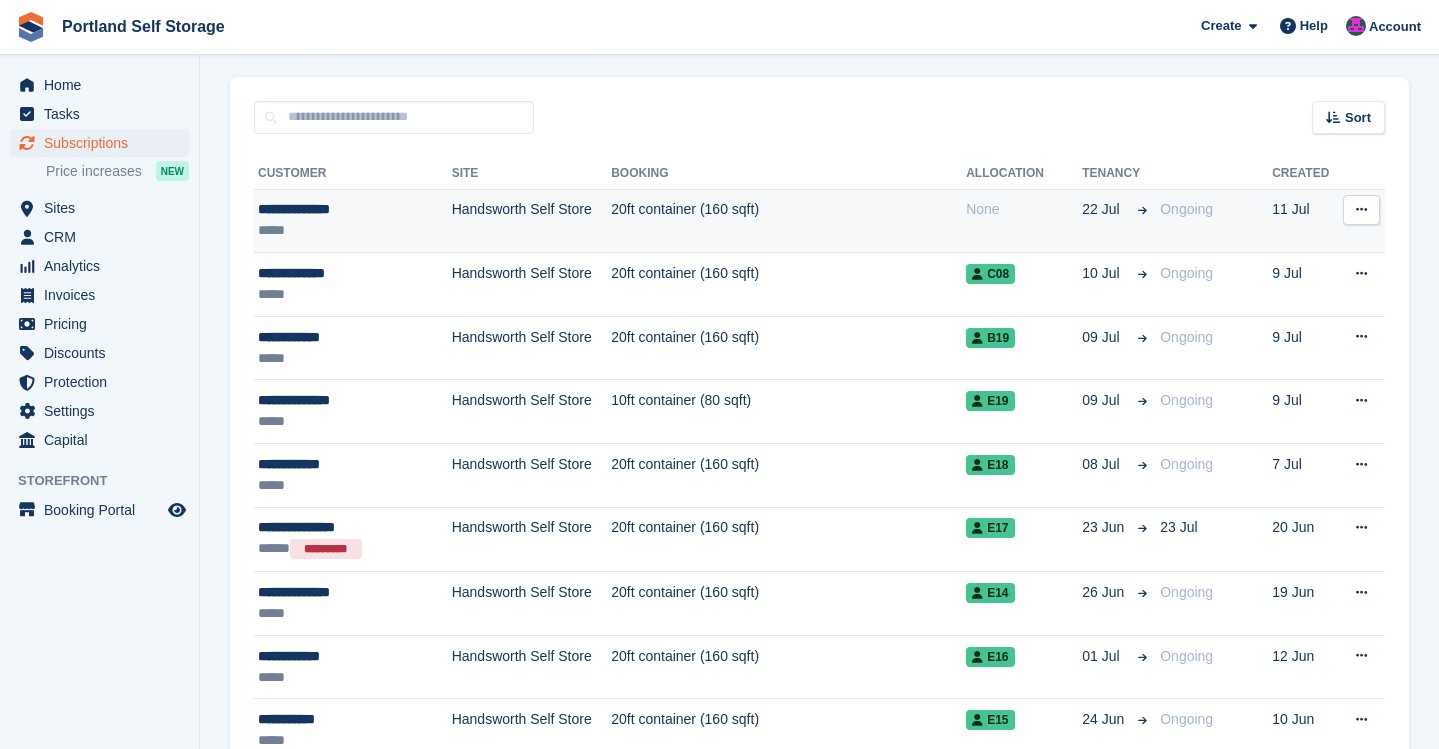 click on "Handsworth Self Store" at bounding box center (532, 221) 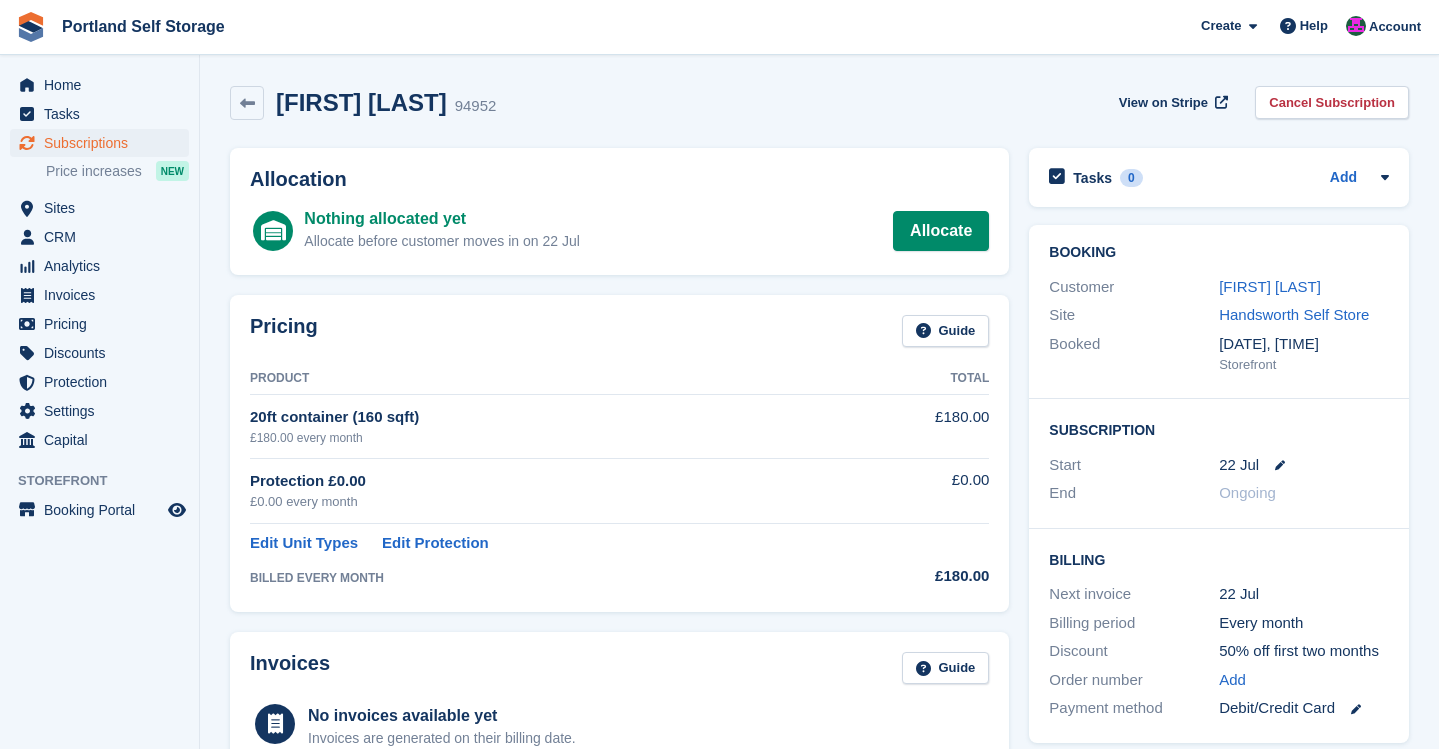 scroll, scrollTop: 0, scrollLeft: 0, axis: both 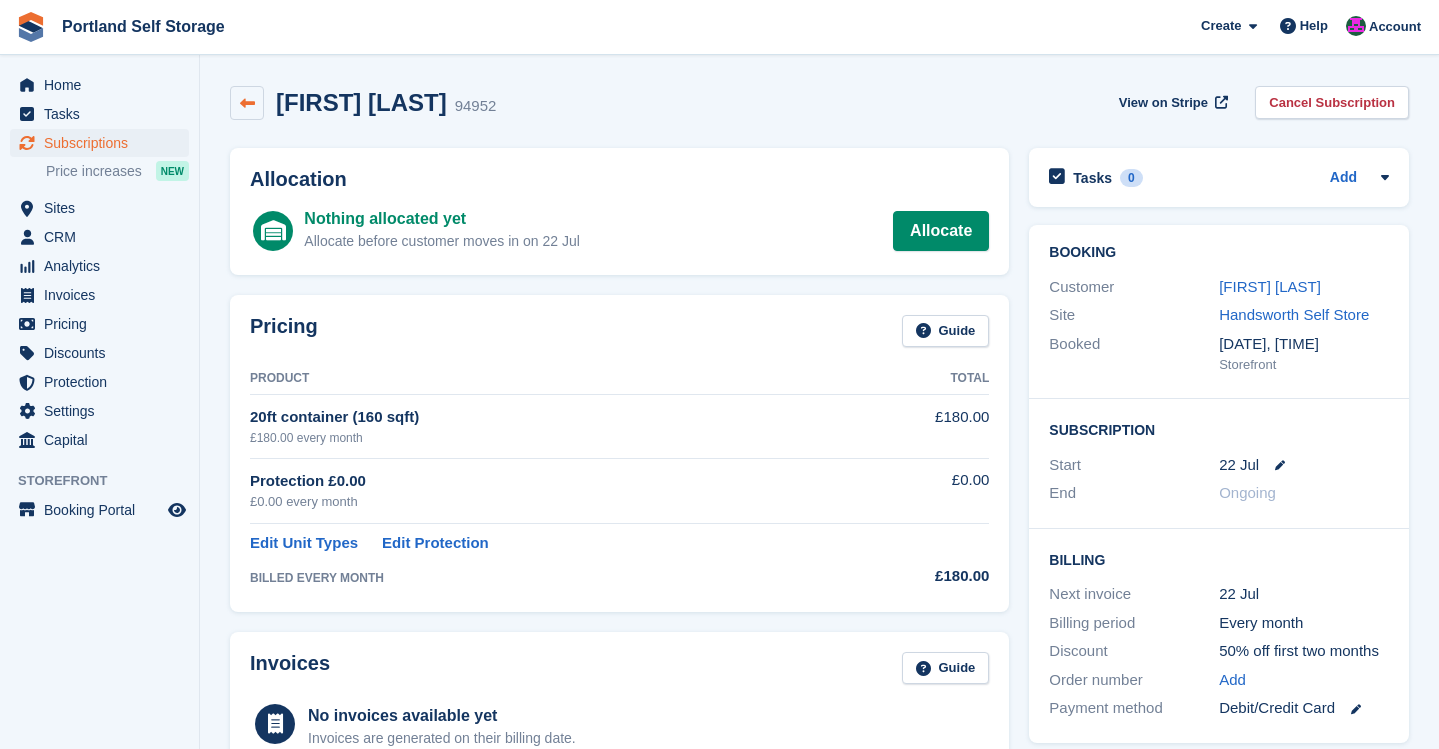 click at bounding box center [247, 103] 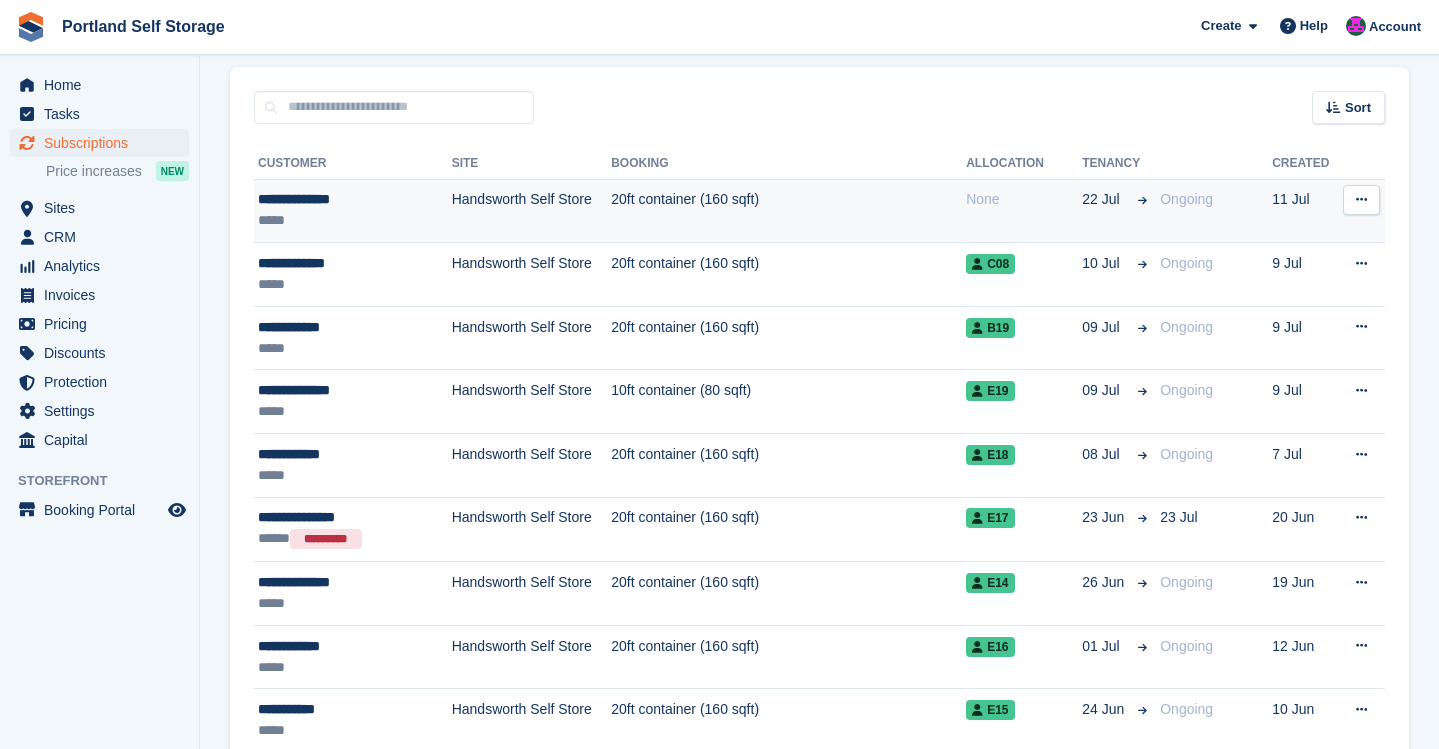 scroll, scrollTop: 158, scrollLeft: 0, axis: vertical 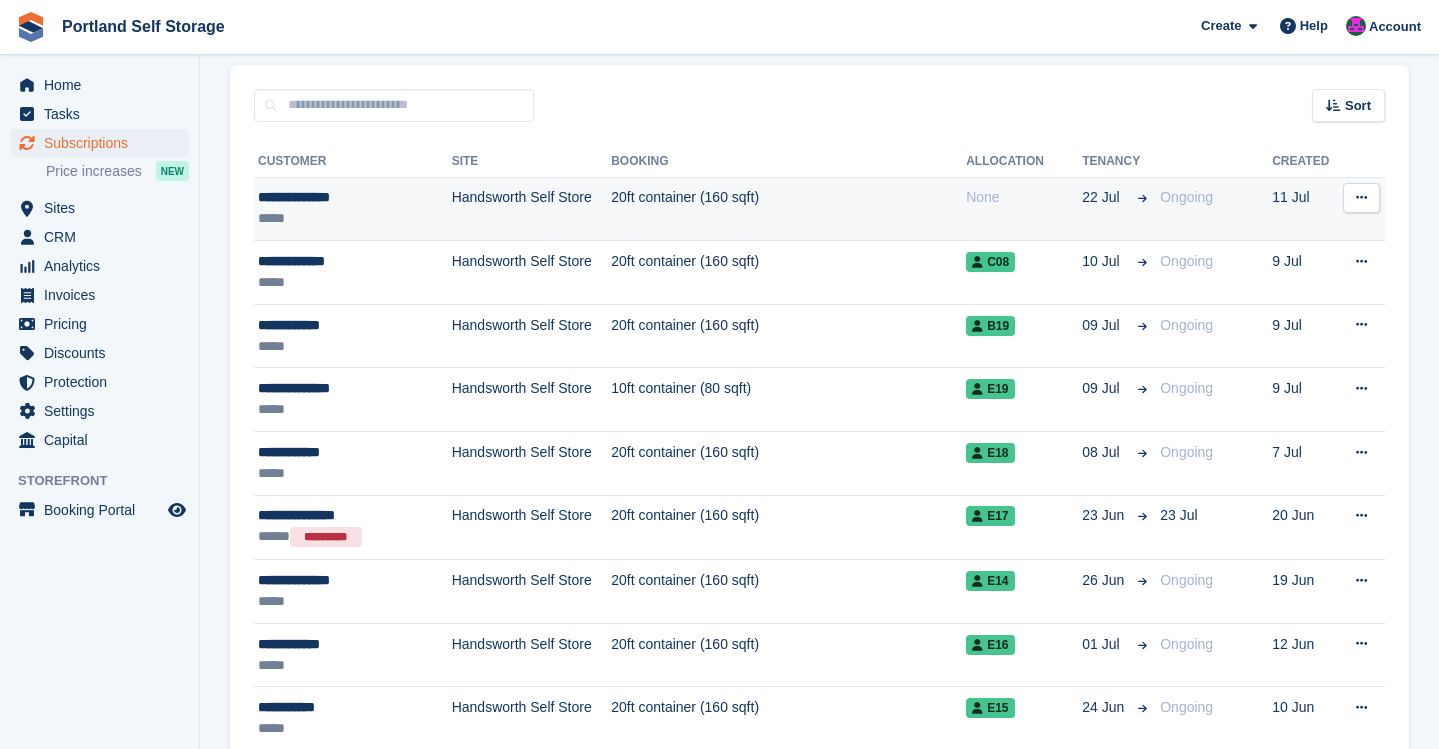 click on "Handsworth Self Store" at bounding box center (532, 209) 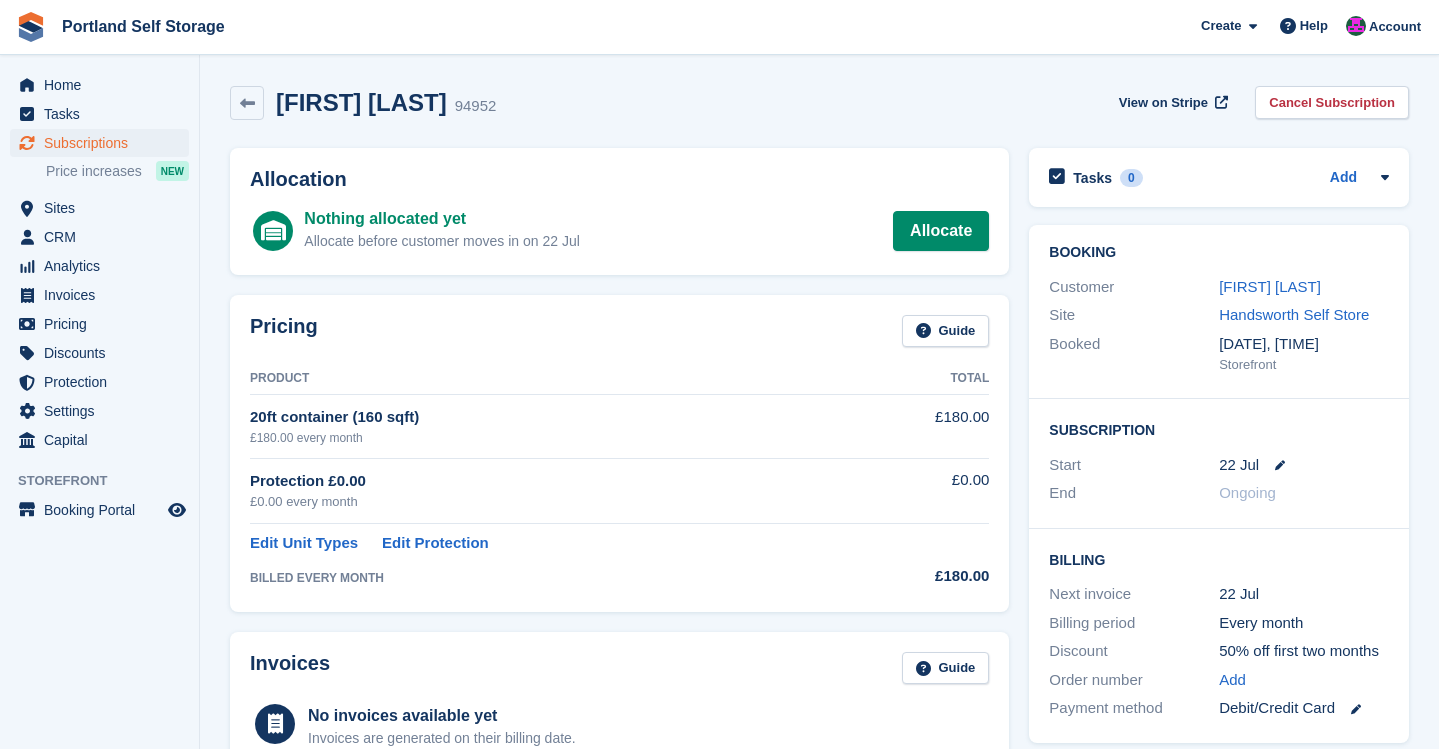 scroll, scrollTop: 0, scrollLeft: 0, axis: both 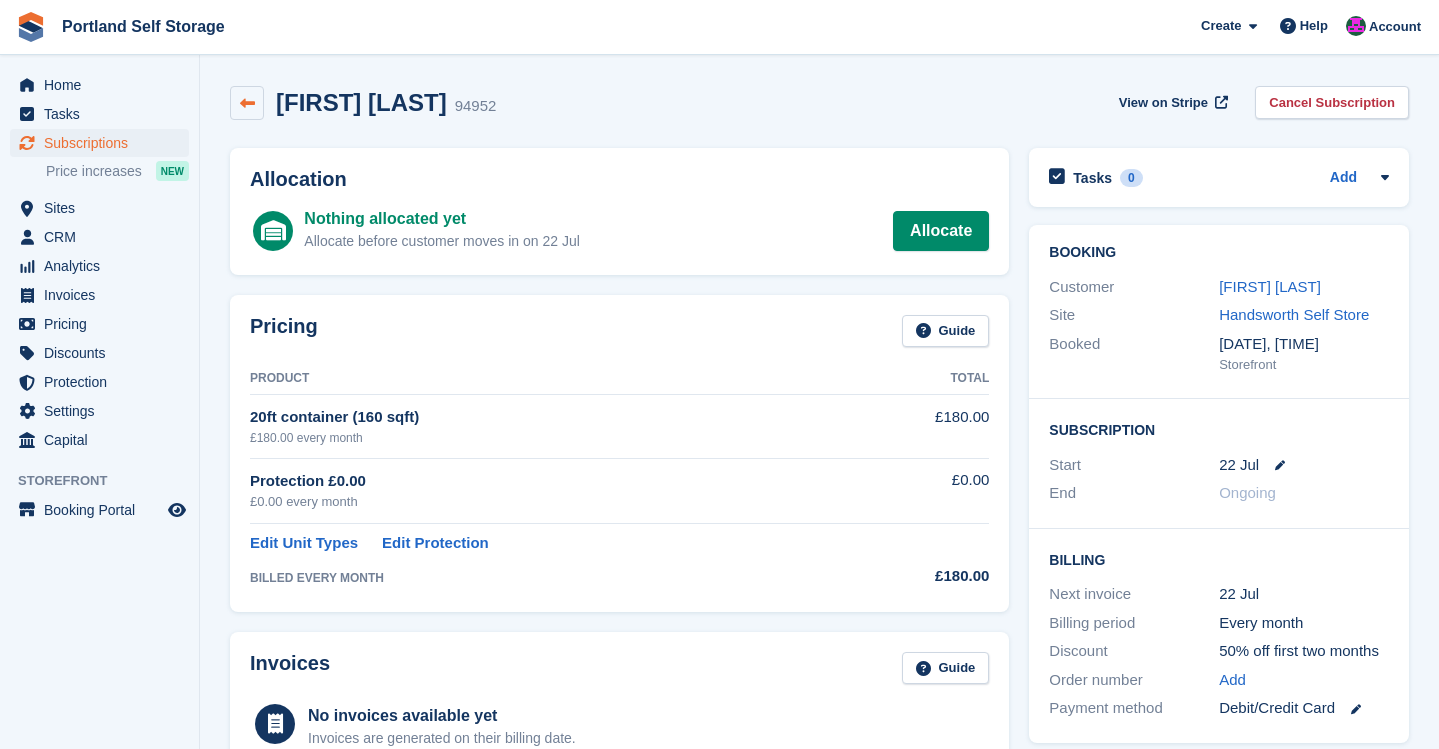 click at bounding box center (247, 103) 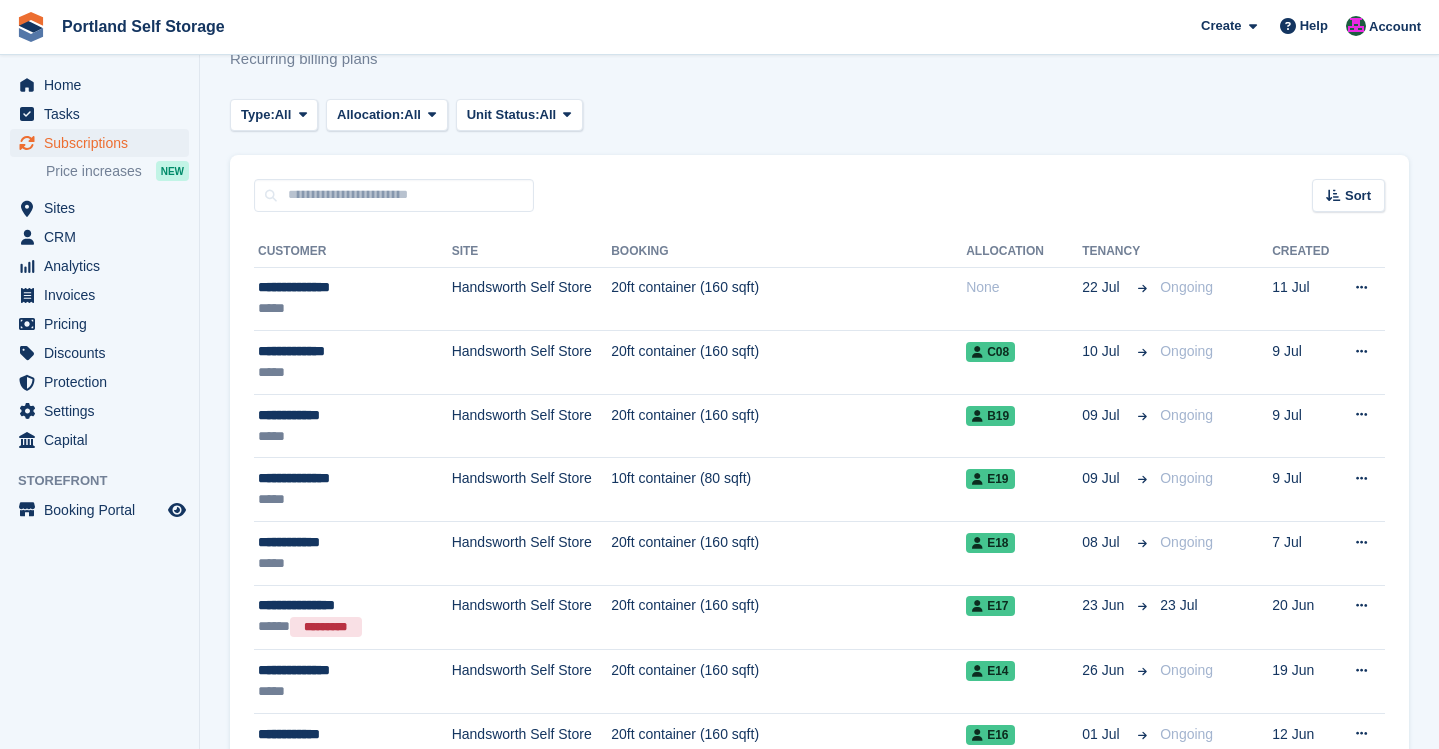 scroll, scrollTop: 66, scrollLeft: 0, axis: vertical 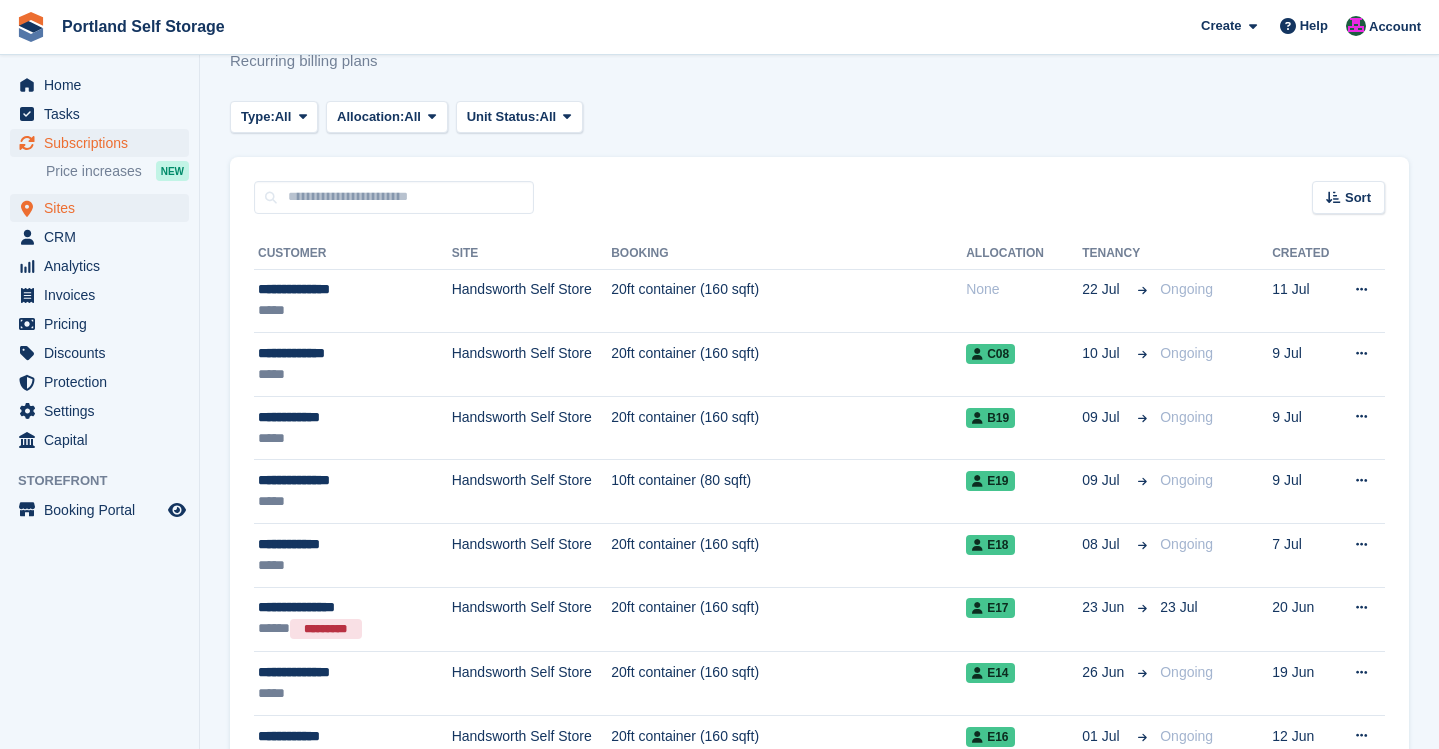click on "Sites" at bounding box center (104, 208) 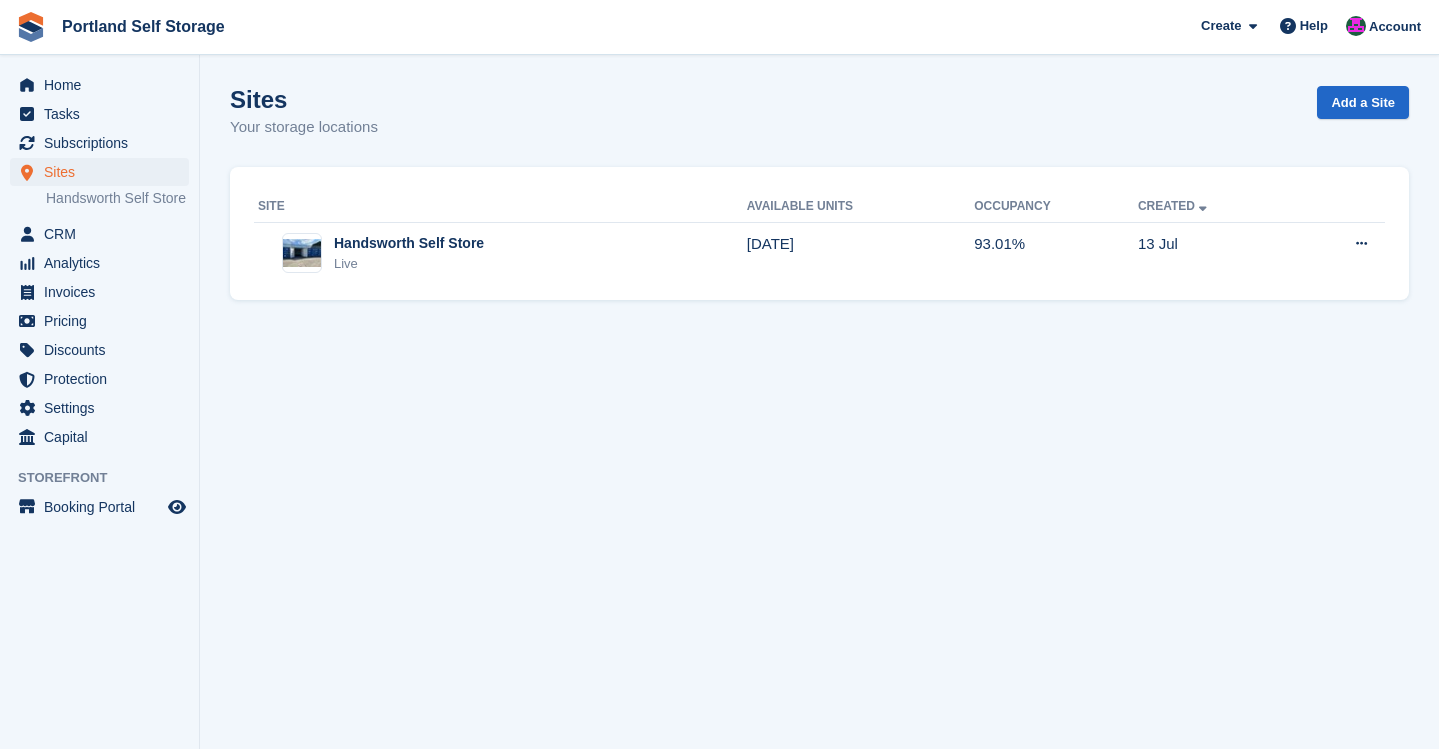 scroll, scrollTop: 0, scrollLeft: 0, axis: both 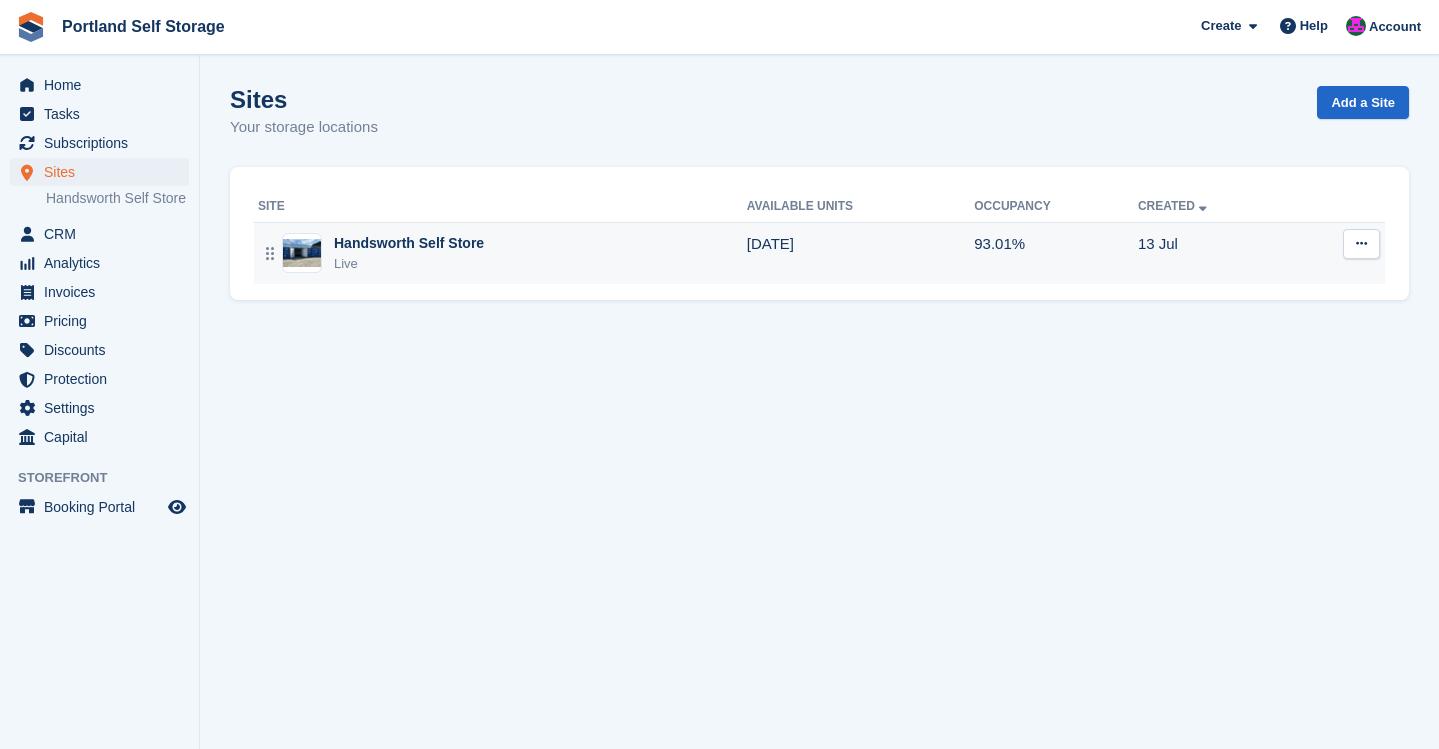 click on "Live" at bounding box center [409, 264] 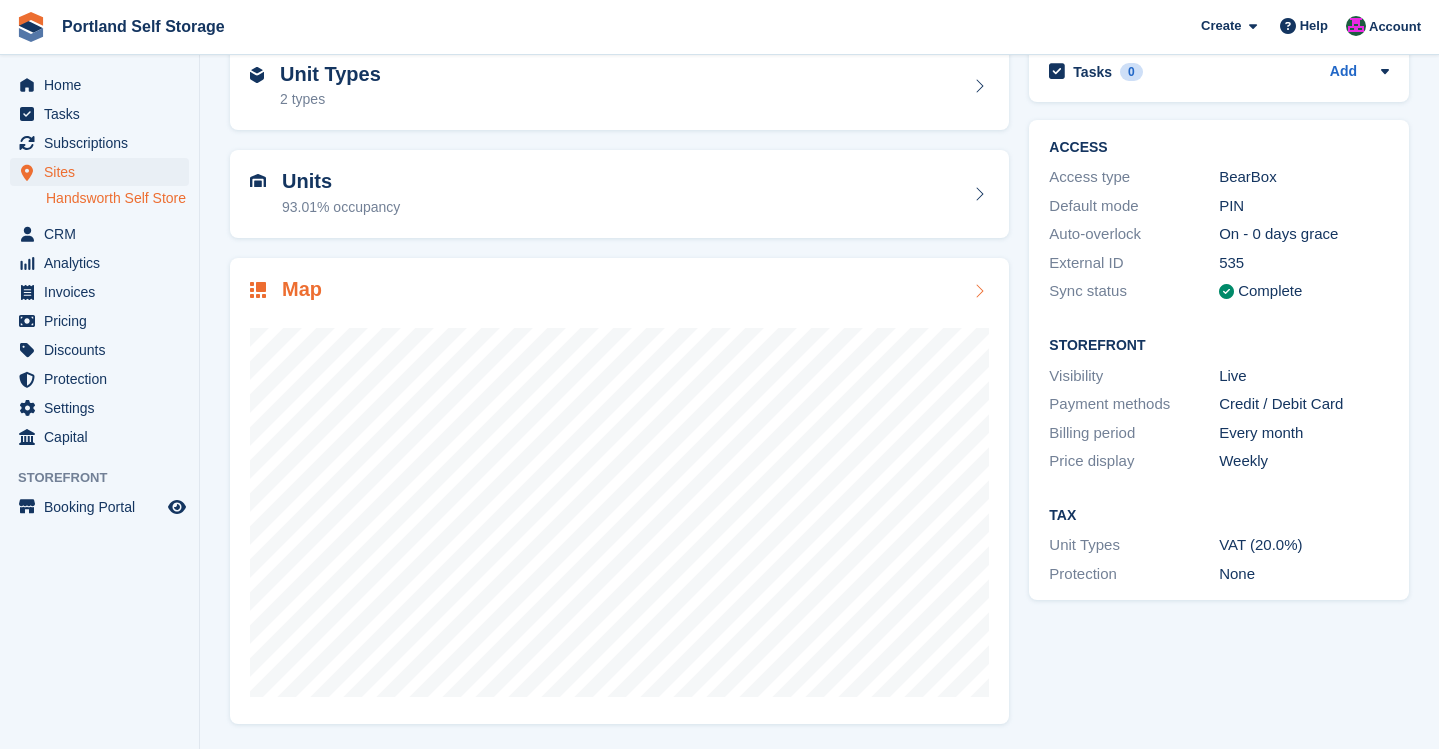 scroll, scrollTop: 103, scrollLeft: 0, axis: vertical 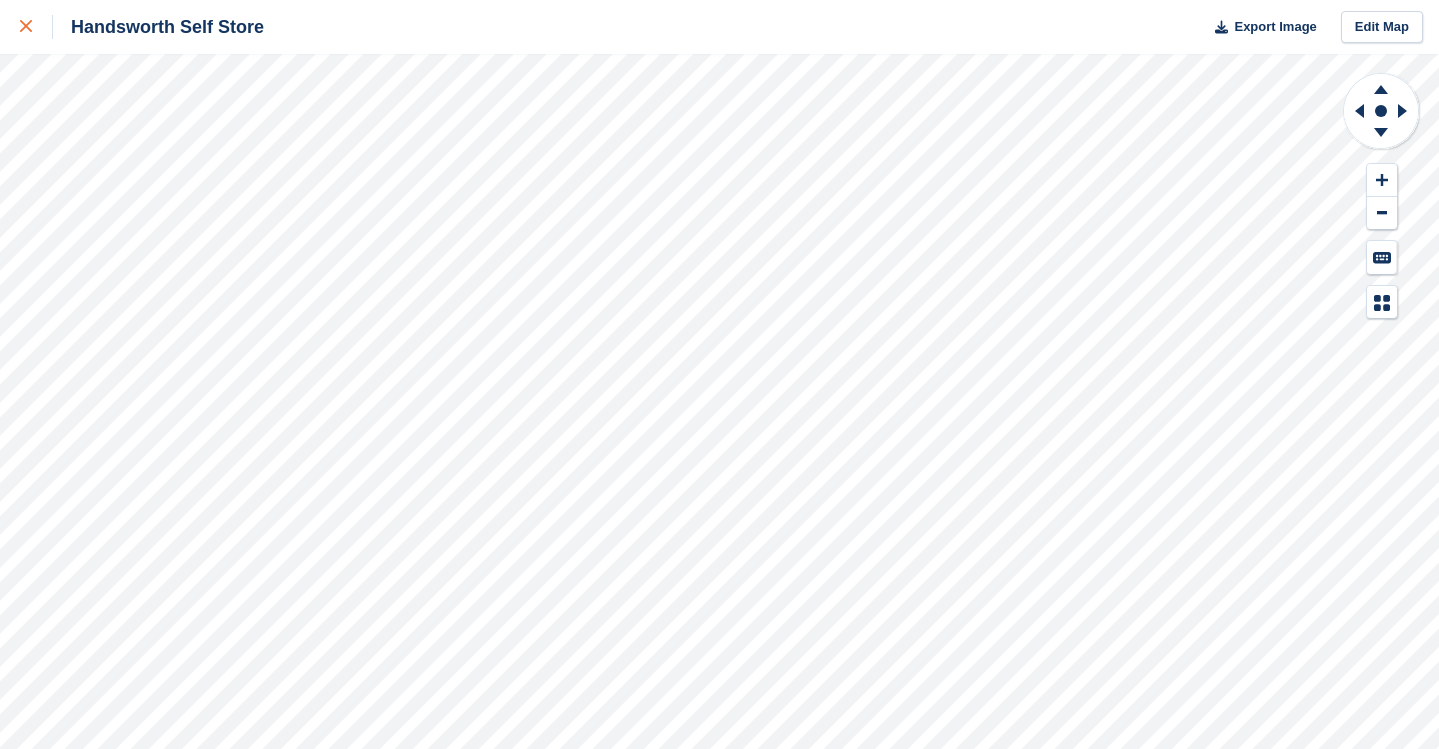 click 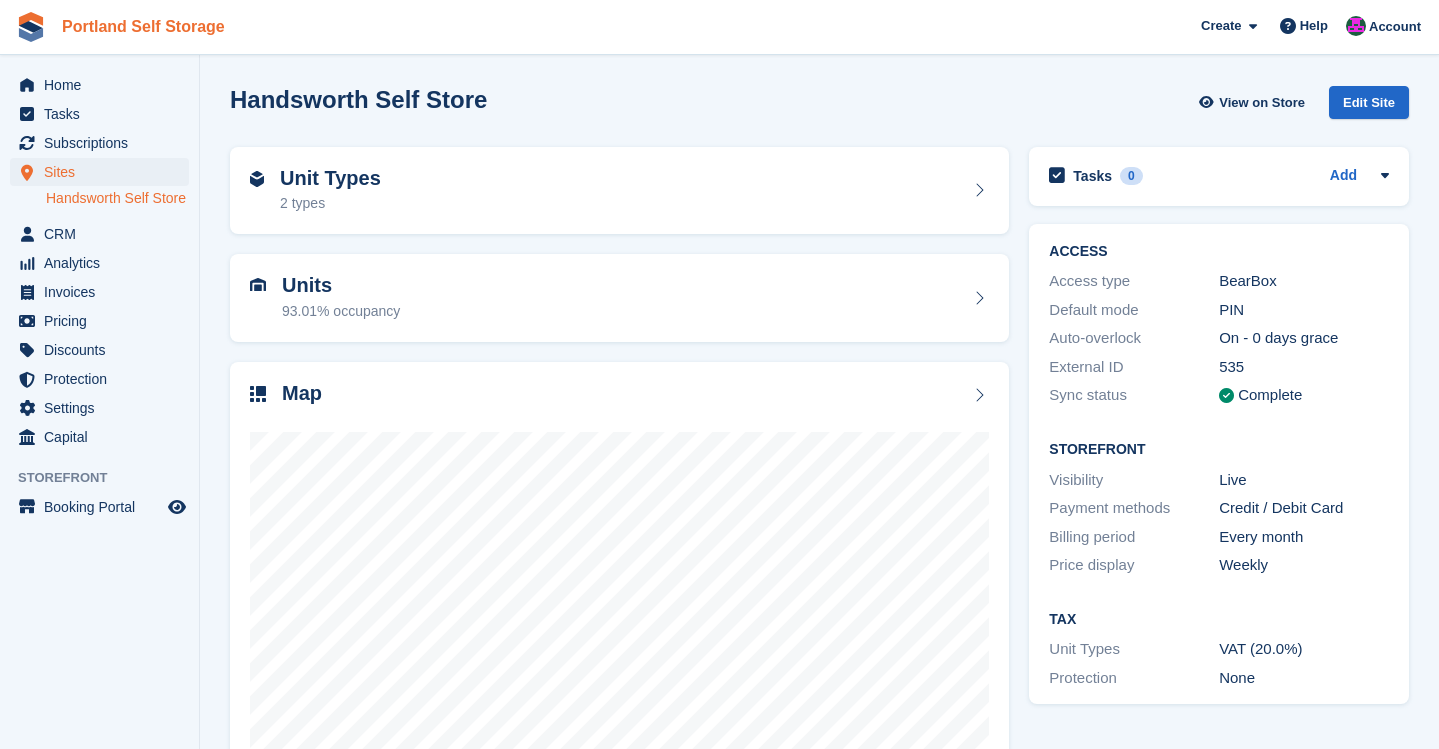 scroll, scrollTop: 0, scrollLeft: 0, axis: both 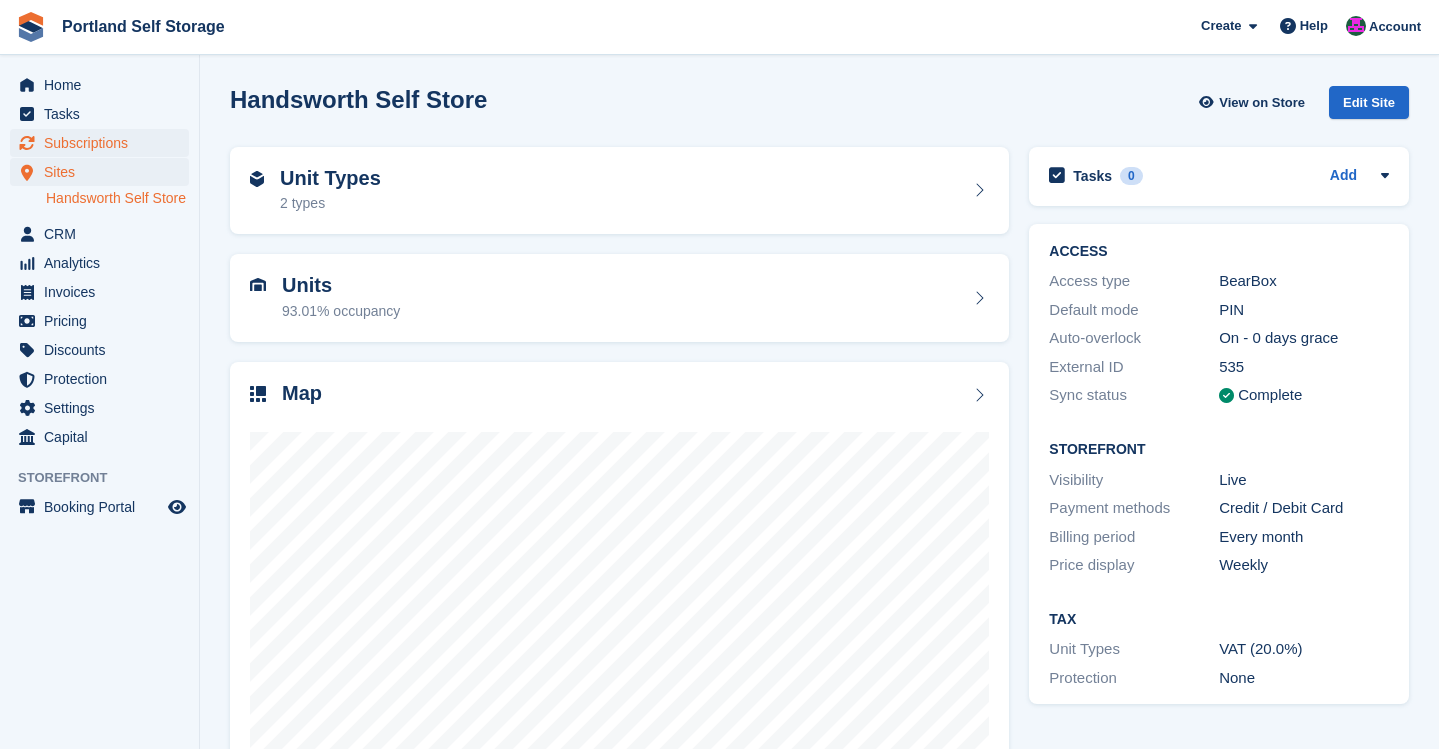 click on "Subscriptions" at bounding box center (104, 143) 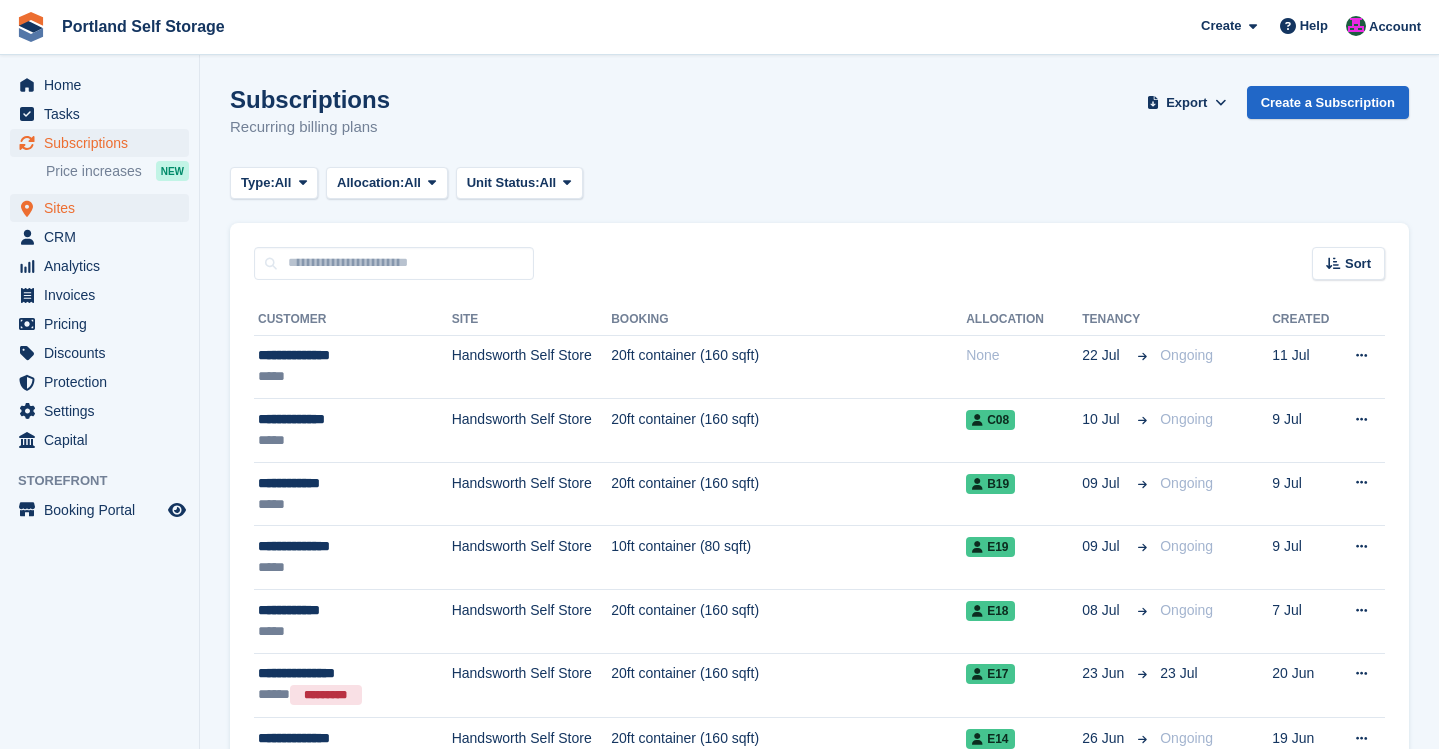 scroll, scrollTop: 0, scrollLeft: 0, axis: both 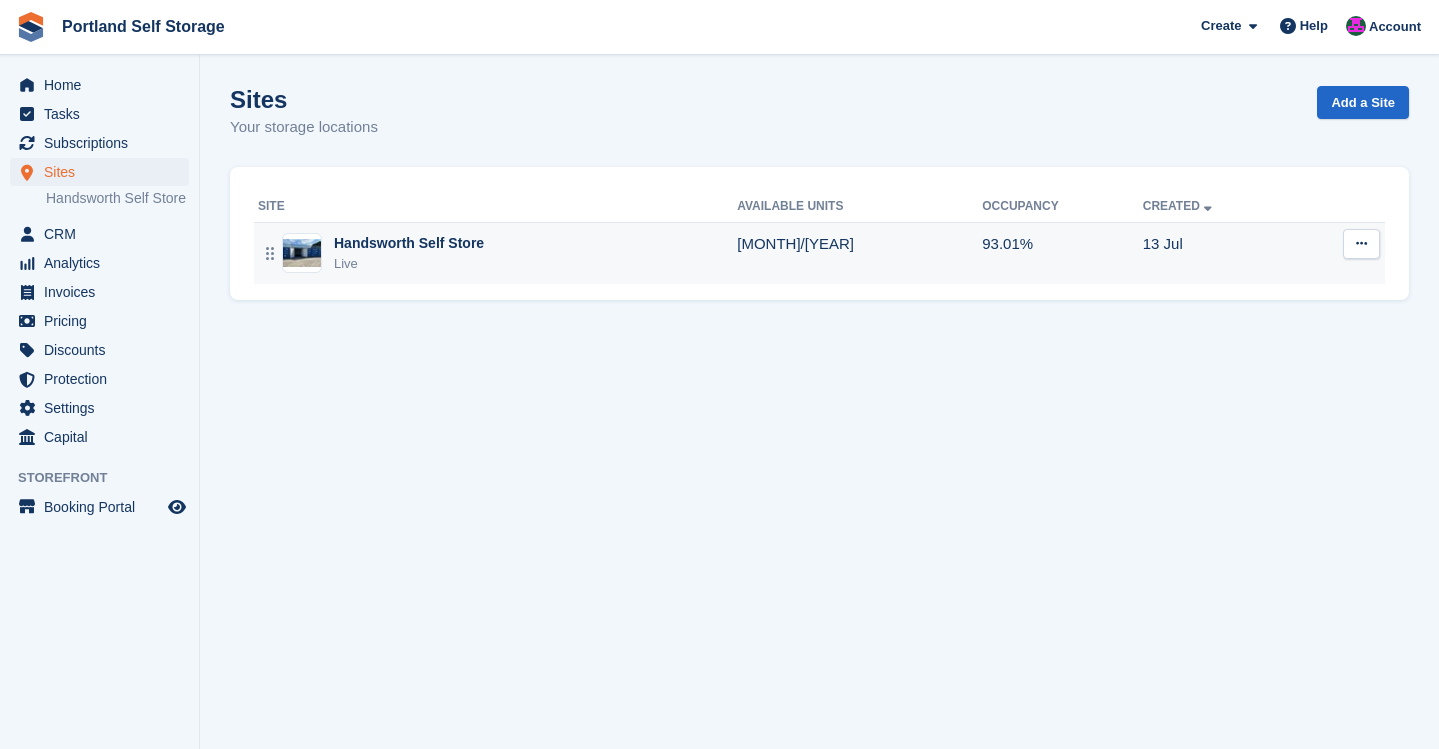 click on "Live" at bounding box center (409, 264) 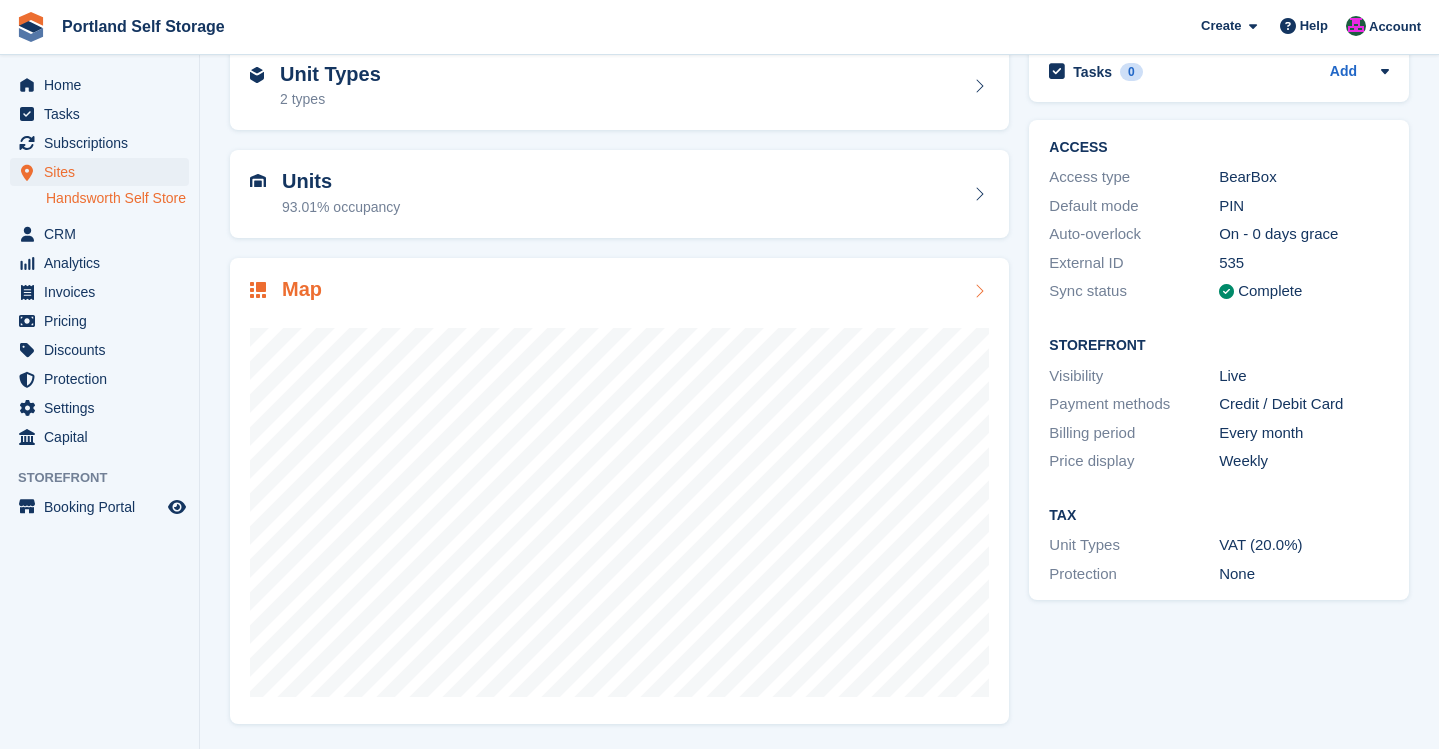 scroll, scrollTop: 103, scrollLeft: 0, axis: vertical 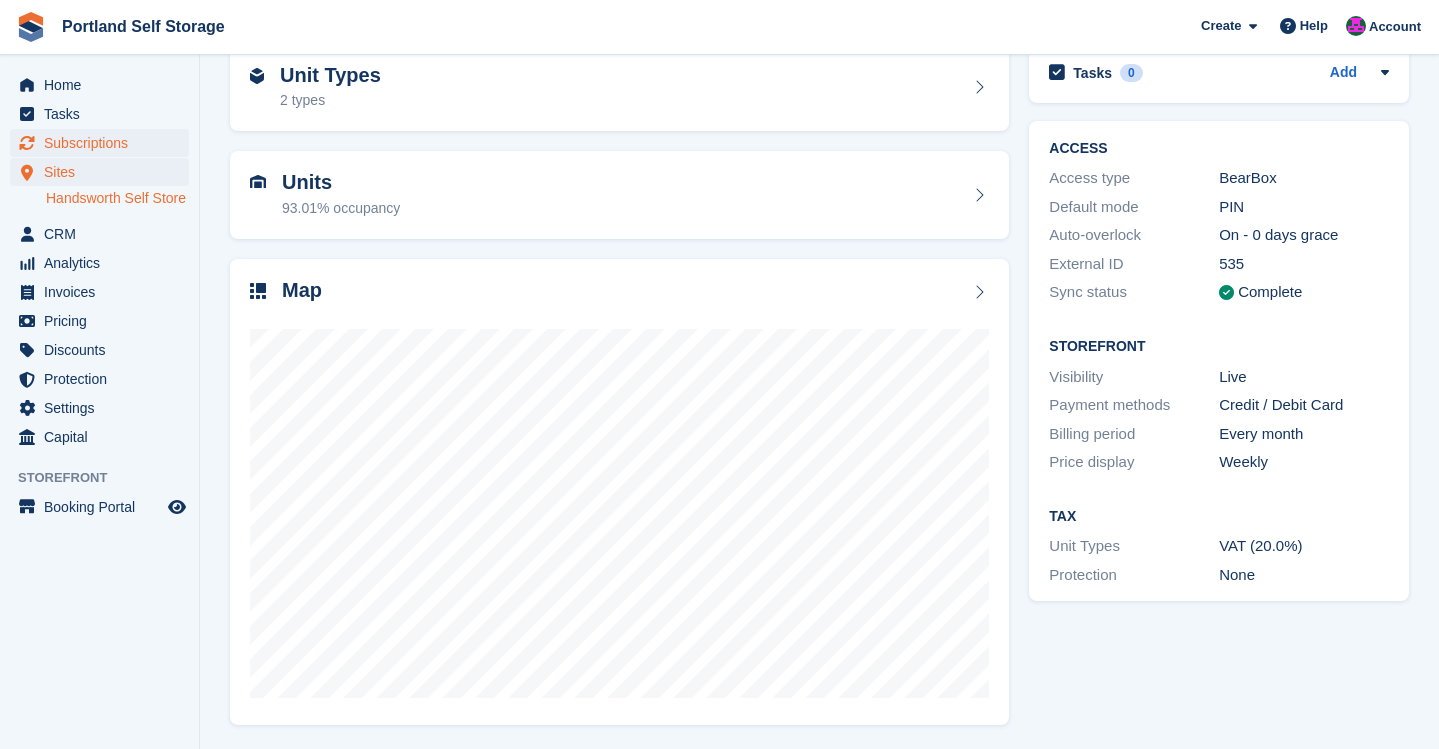 click on "Subscriptions" at bounding box center (104, 143) 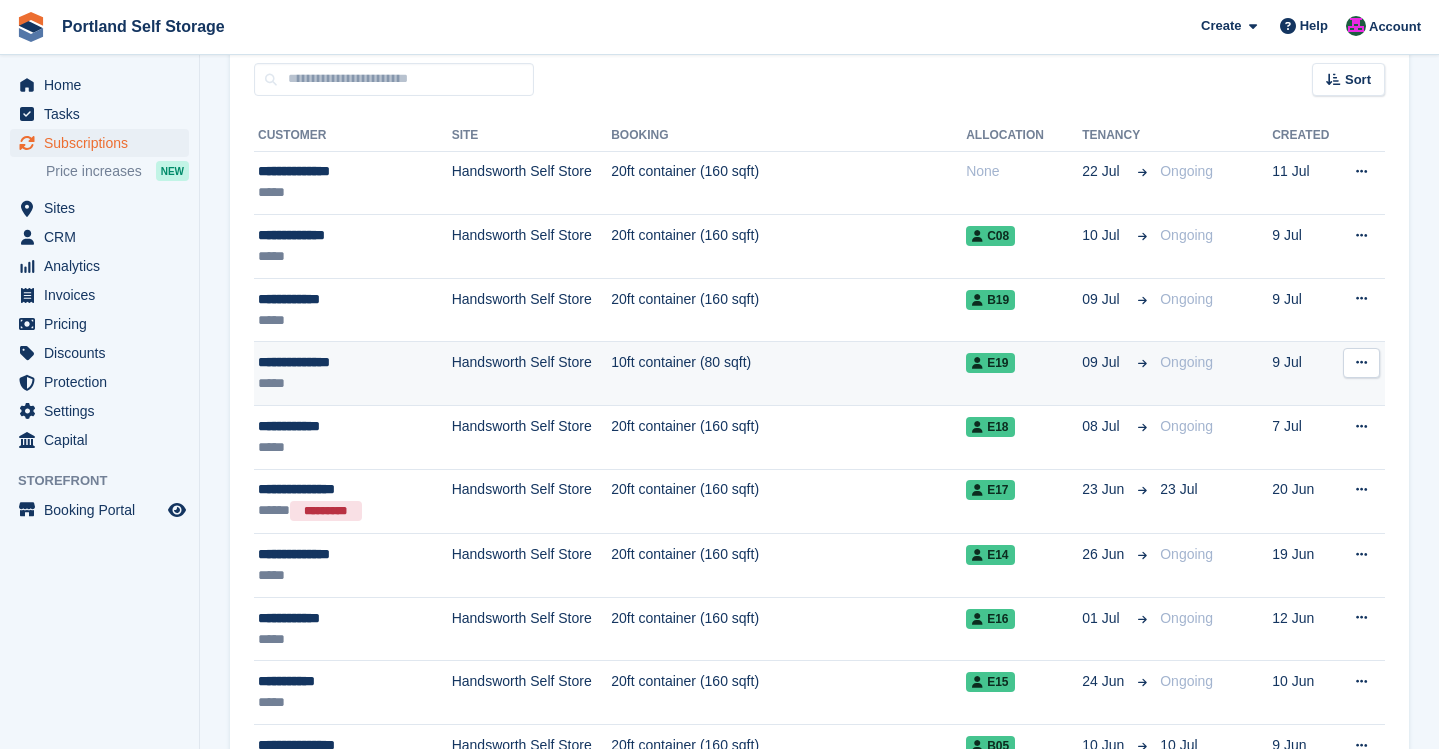 scroll, scrollTop: 186, scrollLeft: 0, axis: vertical 